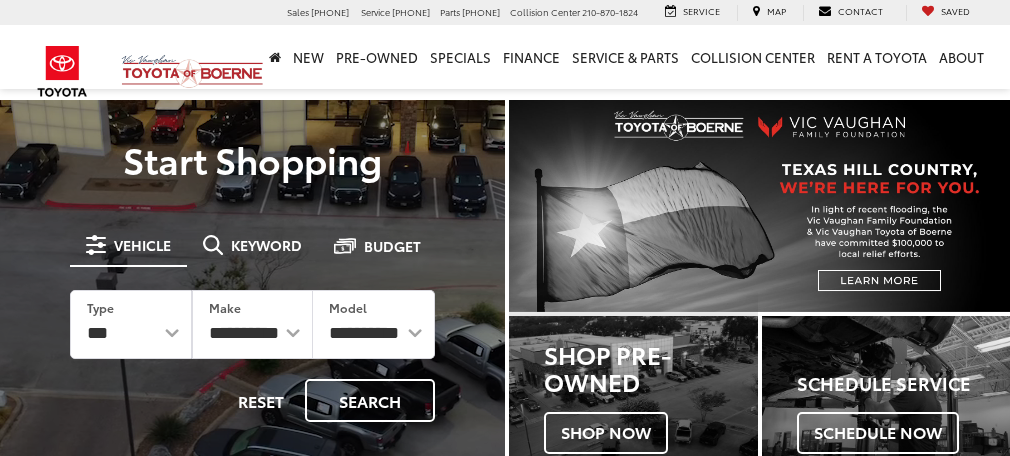 scroll, scrollTop: 0, scrollLeft: 0, axis: both 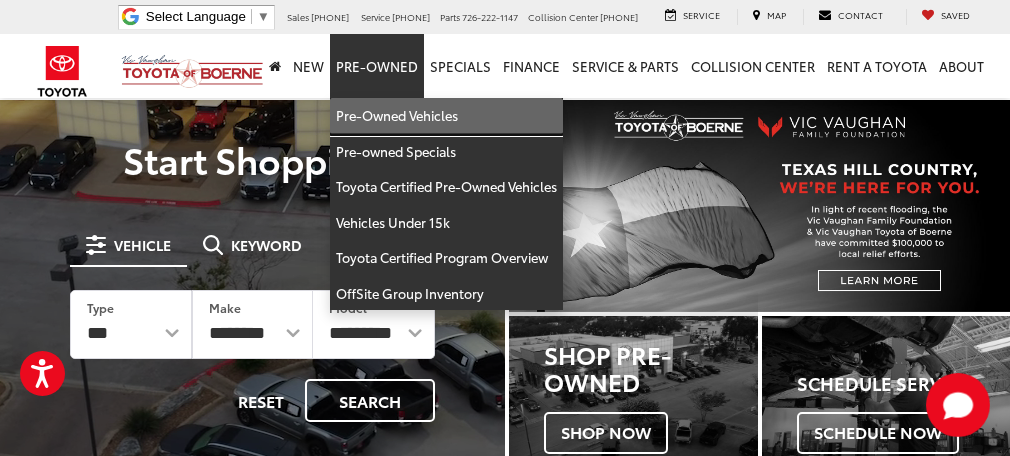 click on "Pre-Owned Vehicles" at bounding box center (446, 116) 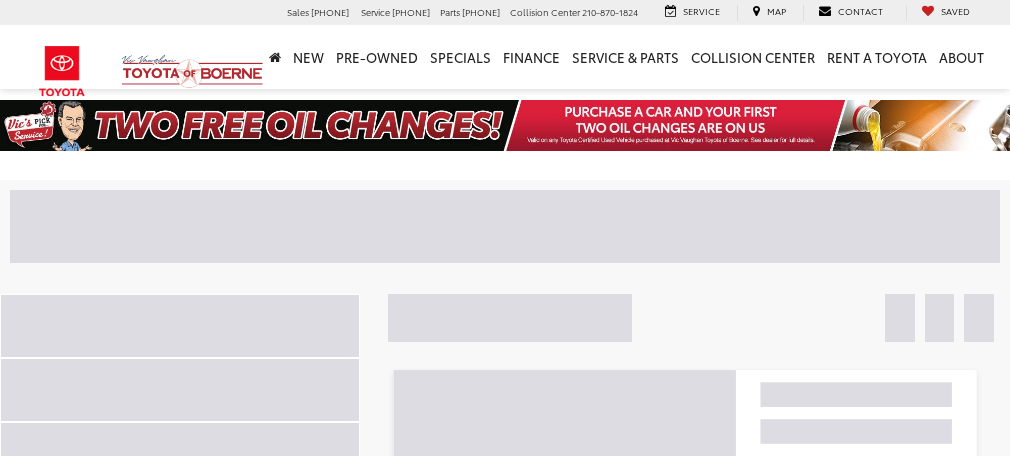 scroll, scrollTop: 0, scrollLeft: 0, axis: both 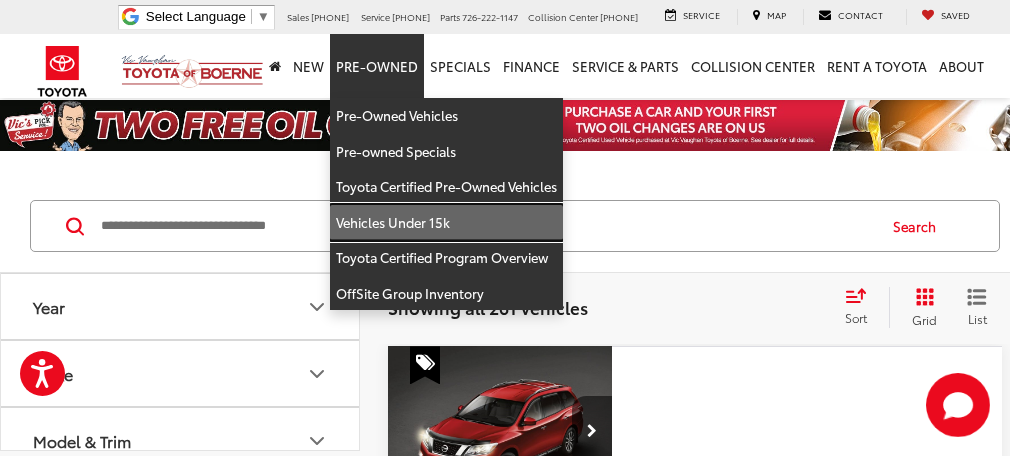 click on "Vehicles Under 15k" at bounding box center (446, 223) 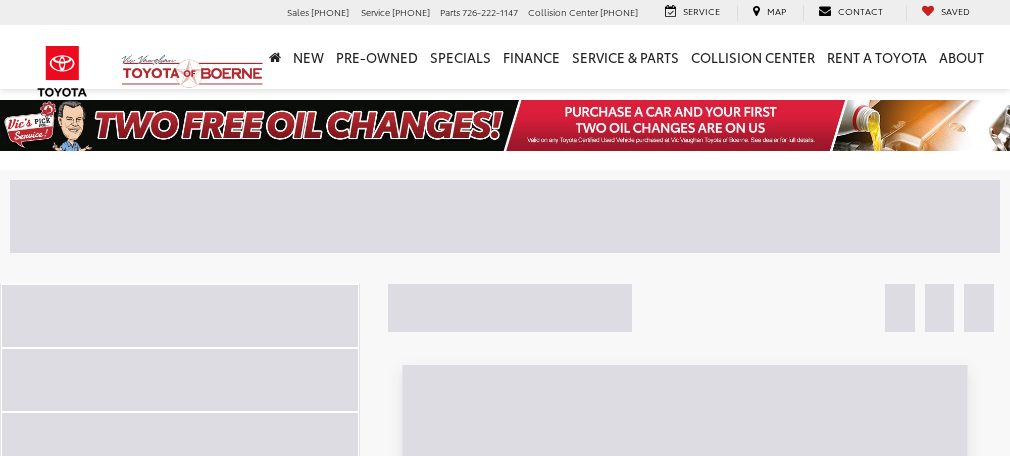 scroll, scrollTop: 0, scrollLeft: 0, axis: both 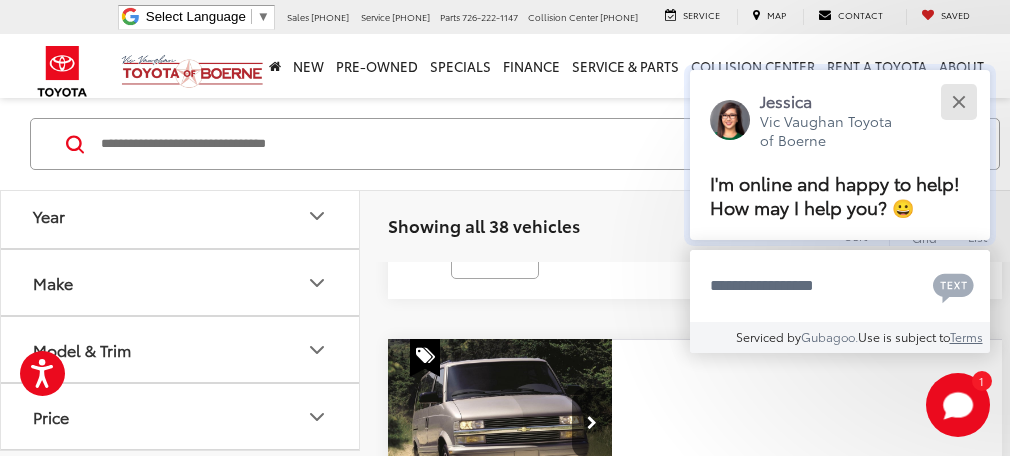 click at bounding box center [958, 101] 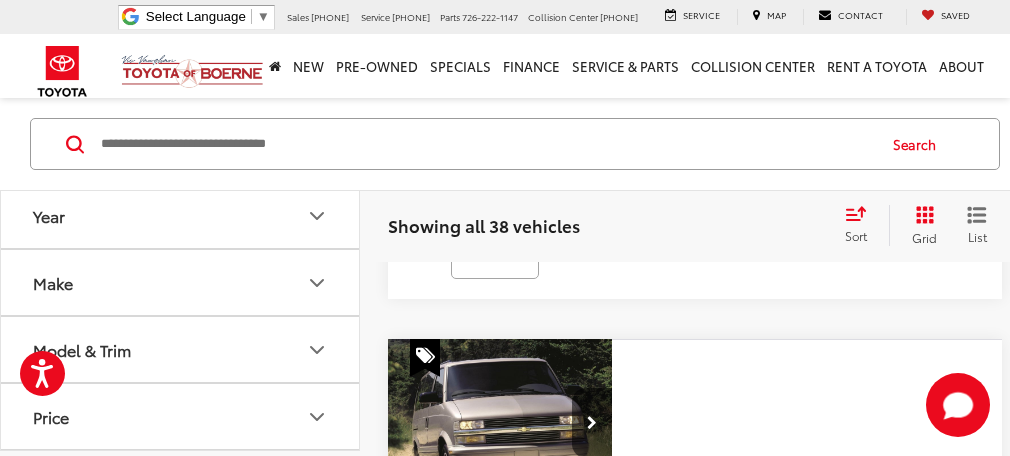 scroll, scrollTop: 700, scrollLeft: 0, axis: vertical 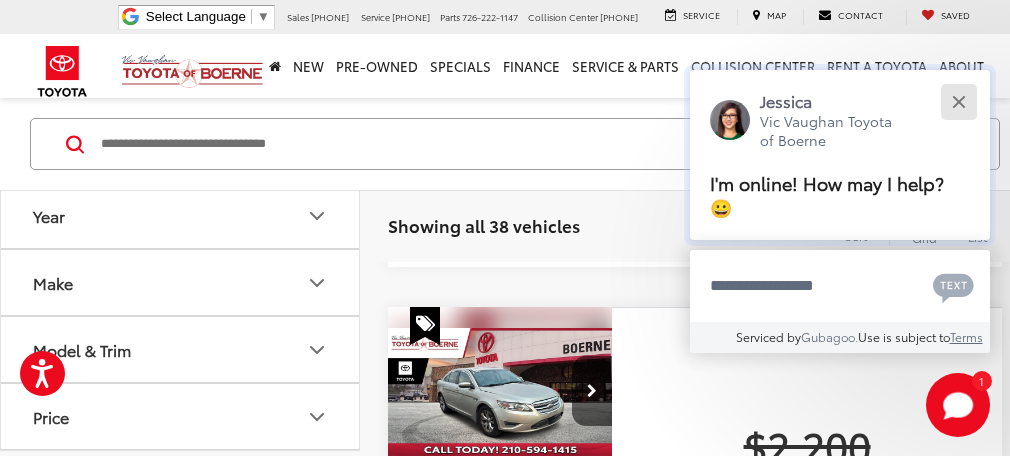 click at bounding box center (958, 101) 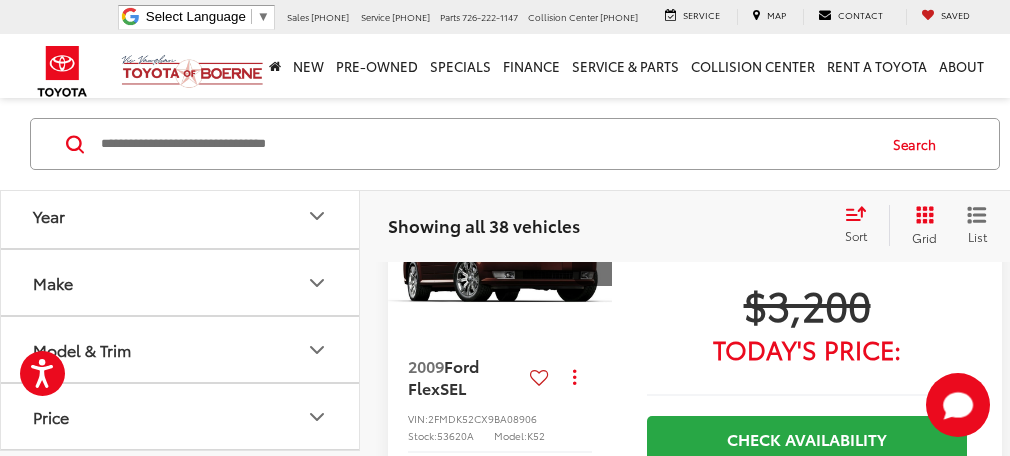 scroll, scrollTop: 2595, scrollLeft: 0, axis: vertical 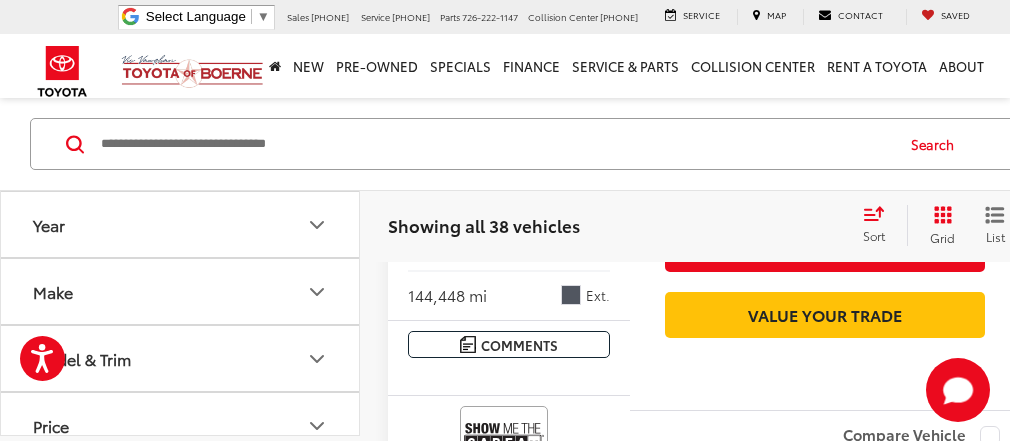 click on "Accessibility Screen-Reader Guide, Feedback, and Issue Reporting | New window
Vic Vaughan Toyota of Boerne
Select Language ​ ▼
Sales
726-222-1161
Service
726-222-1132
Parts
726-222-1147
Collision Center
726-222-1174
31205 Interstate 10 Frontage Rd
Boerne, TX 78006
Service
Map
Contact
Saved
Saved
Vic Vaughan Toyota of Boerne
Saved
Directions
New
New Vehicles
New Specials
New Tundra Inventory
Schedule Test Drive
ToyotaCare
Toyota Safety Sense
Model Research
Toyota Reviews
Toyota Comparisons
Pre-Owned
Pre-Owned Vehicles" at bounding box center [505, -3215] 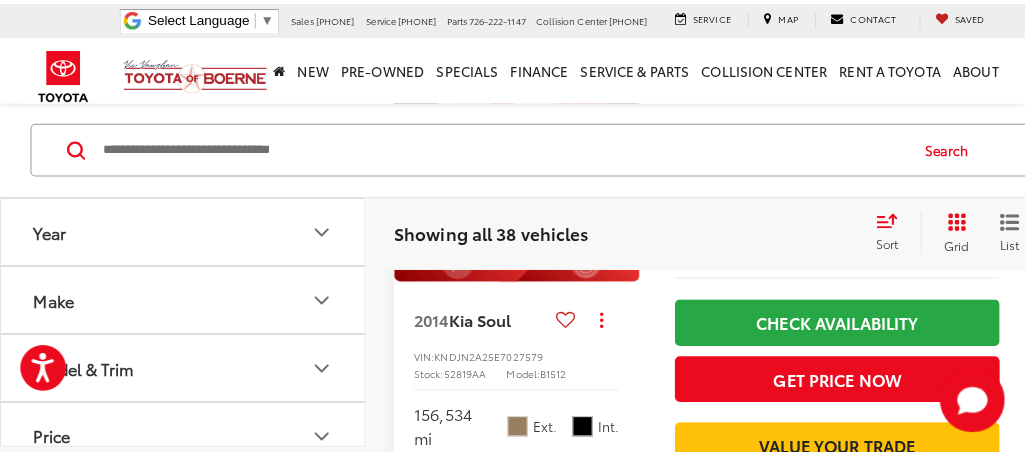 scroll, scrollTop: 4570, scrollLeft: 0, axis: vertical 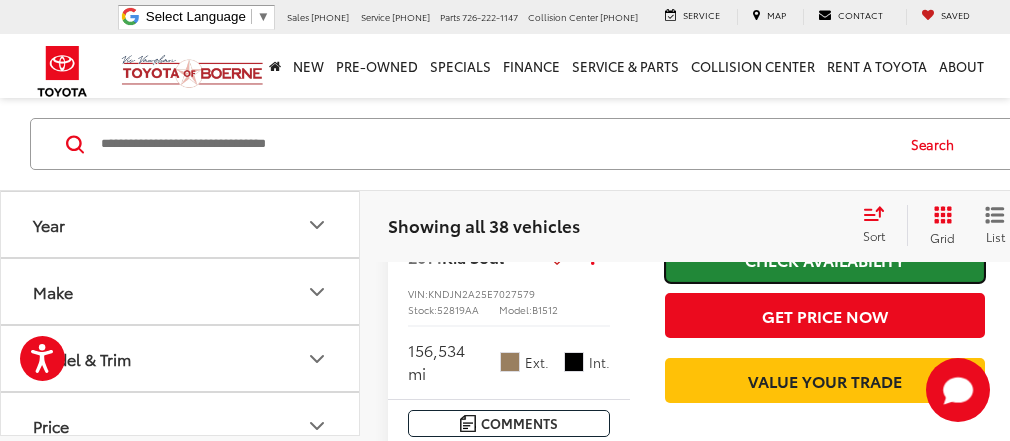 click on "Check Availability" at bounding box center [825, 259] 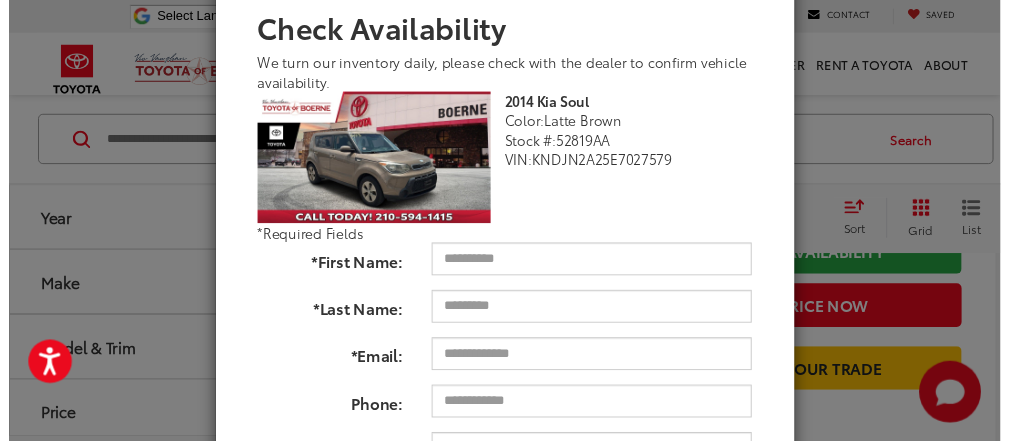 scroll, scrollTop: 52, scrollLeft: 0, axis: vertical 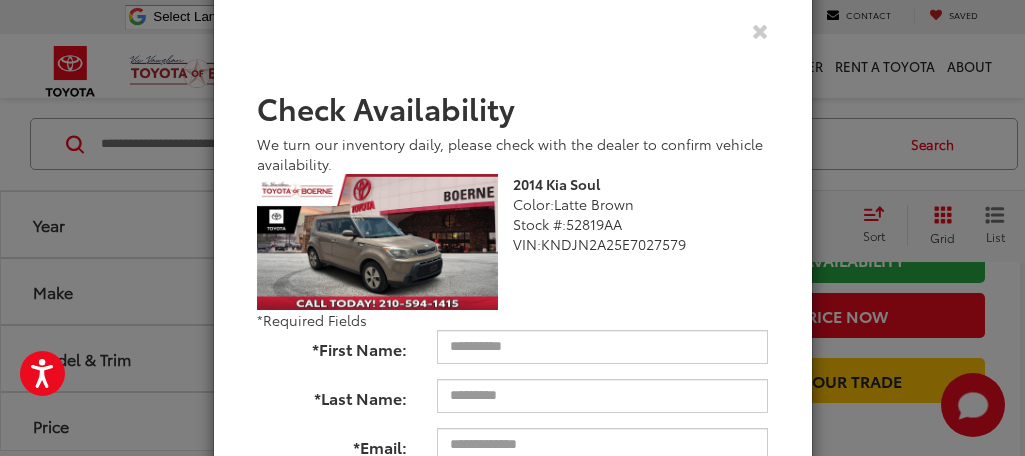click at bounding box center [513, 31] 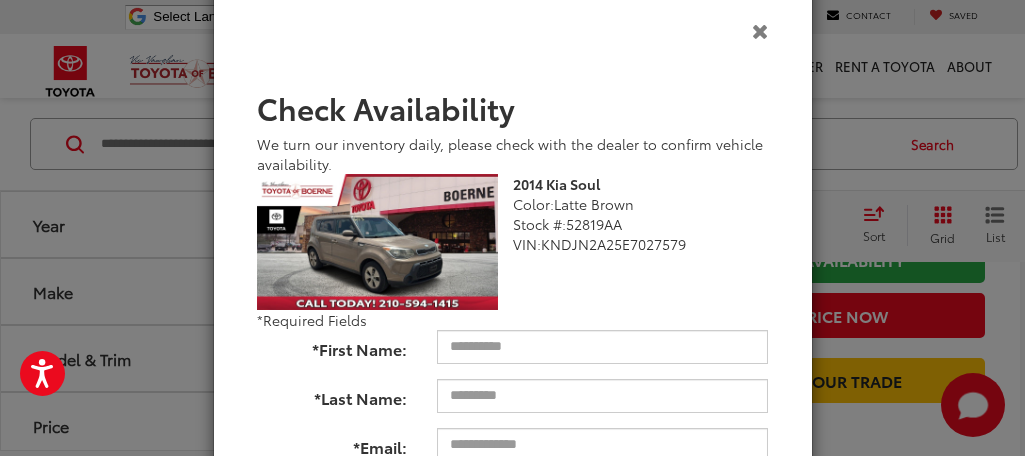 click at bounding box center (760, 30) 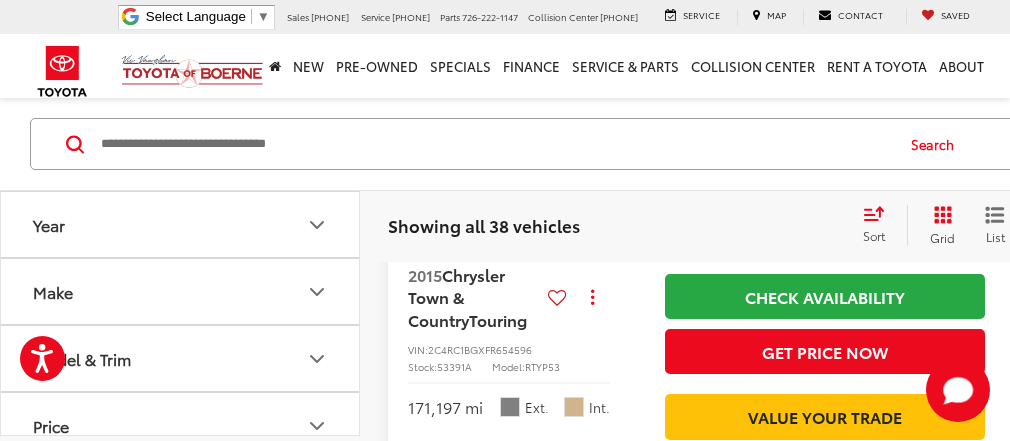 scroll, scrollTop: 5770, scrollLeft: 0, axis: vertical 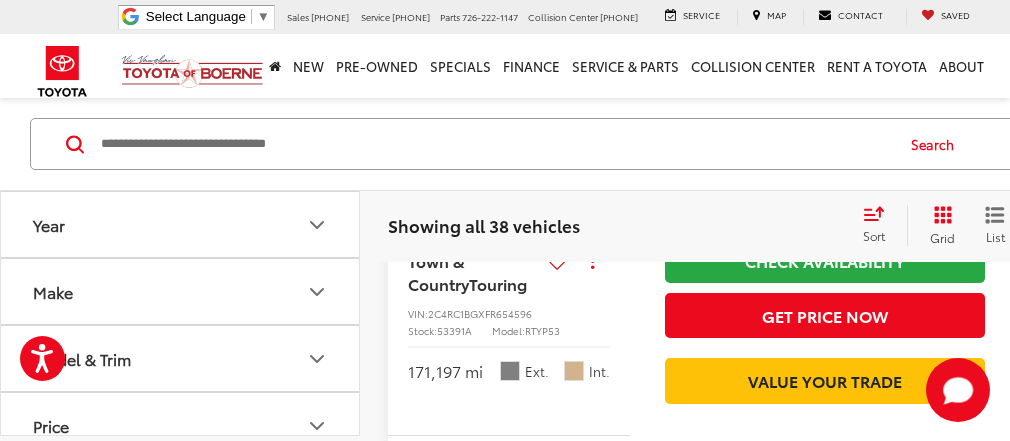 click at bounding box center [610, 79] 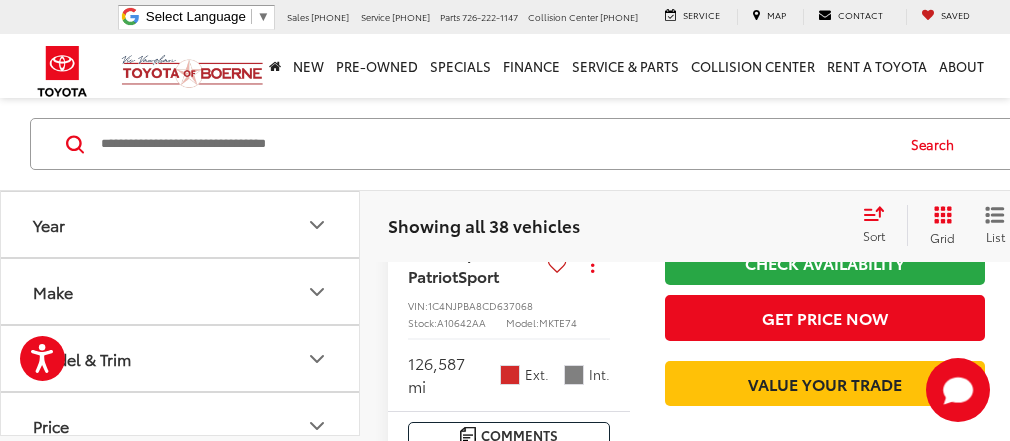 scroll, scrollTop: 6270, scrollLeft: 0, axis: vertical 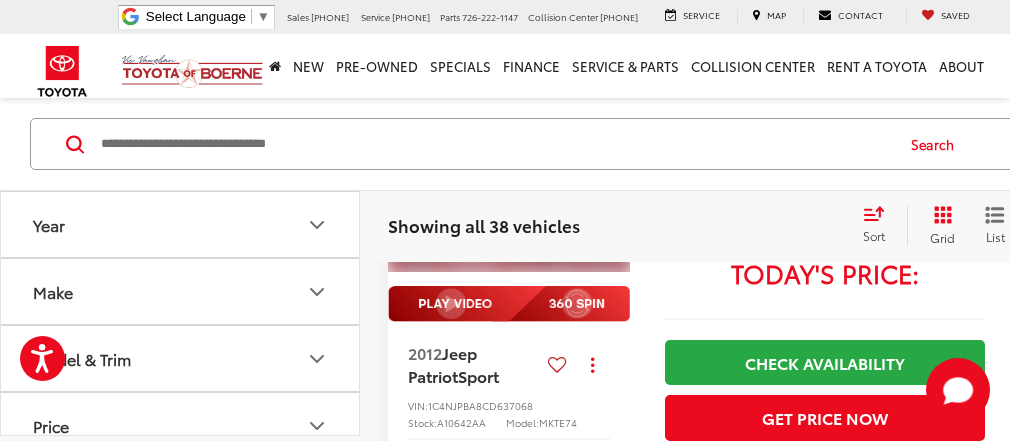 click at bounding box center (610, 181) 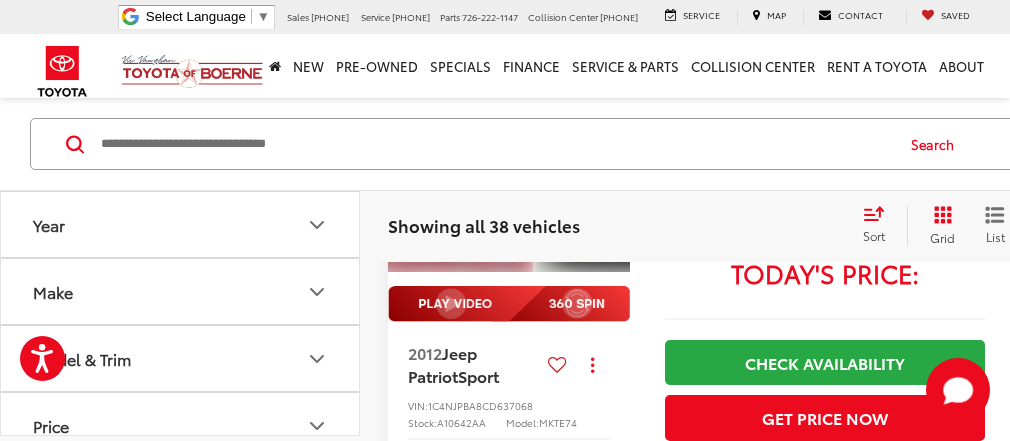 scroll, scrollTop: 0, scrollLeft: 209, axis: horizontal 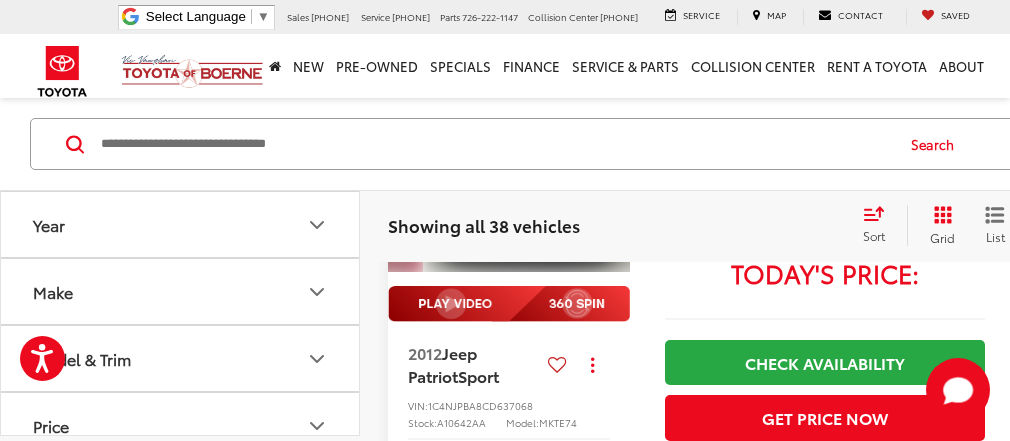 click at bounding box center (610, 181) 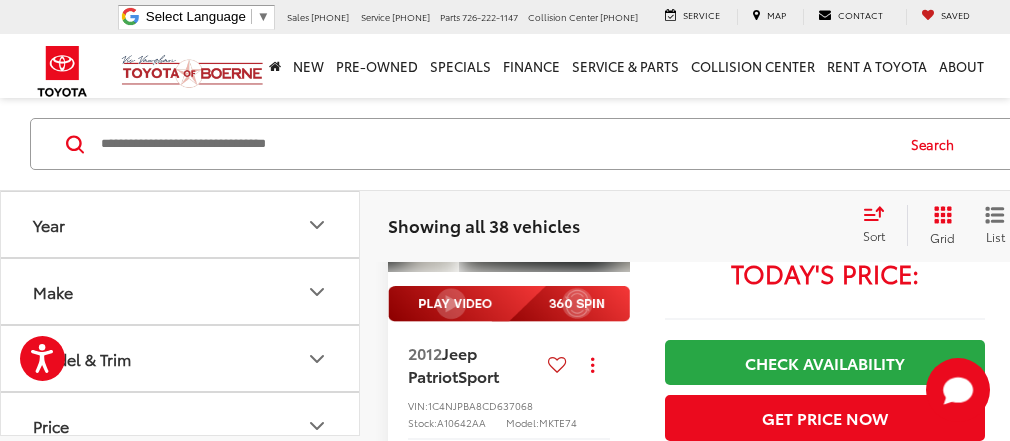 click at bounding box center (610, 181) 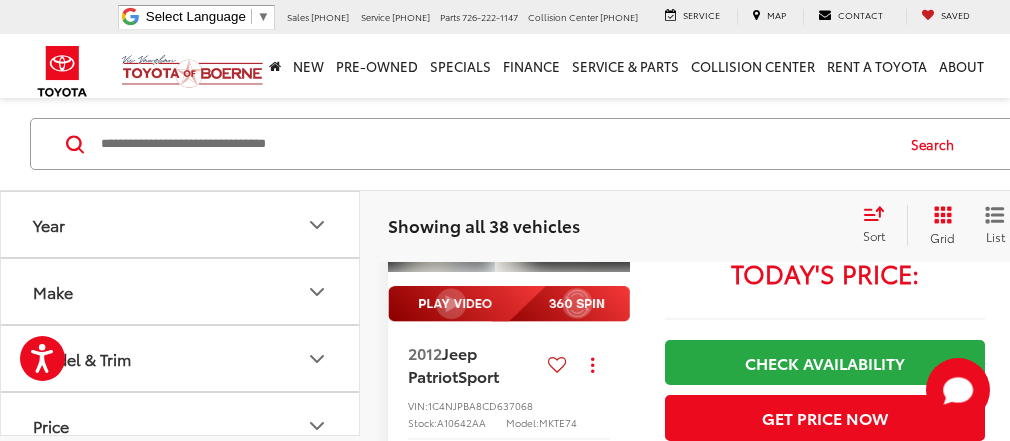 click at bounding box center (610, 181) 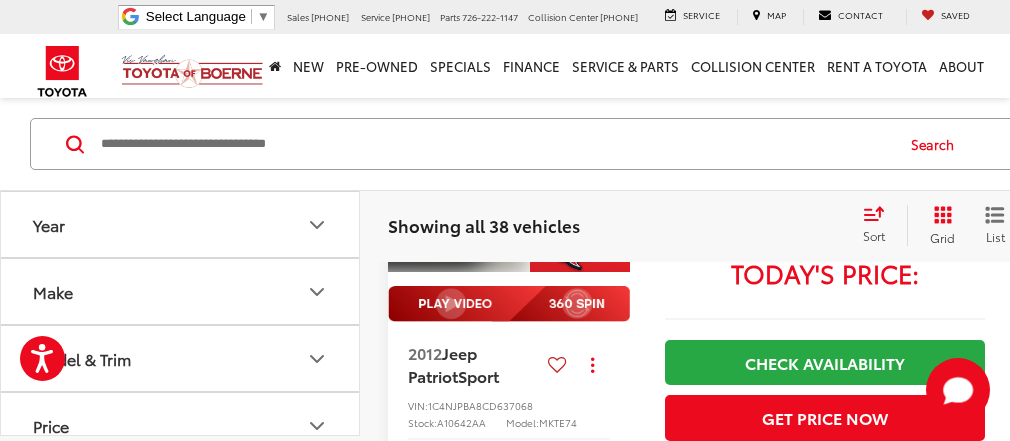 click at bounding box center (610, 181) 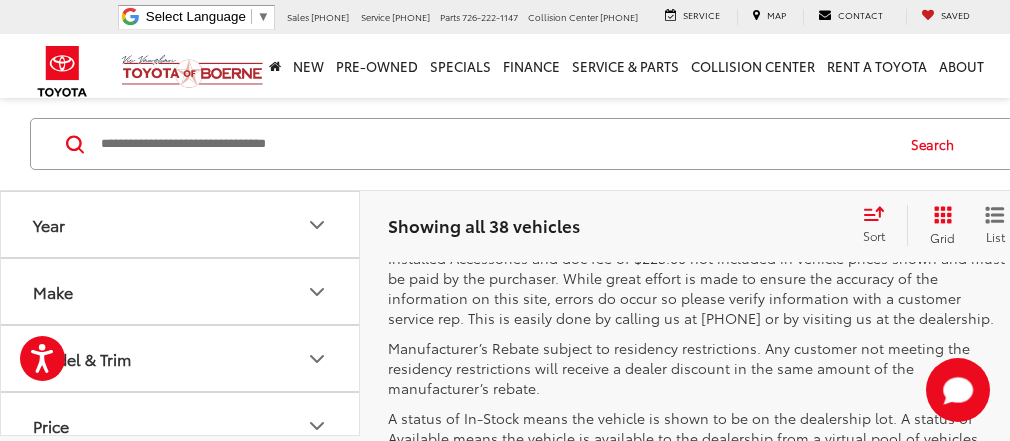scroll, scrollTop: 7570, scrollLeft: 0, axis: vertical 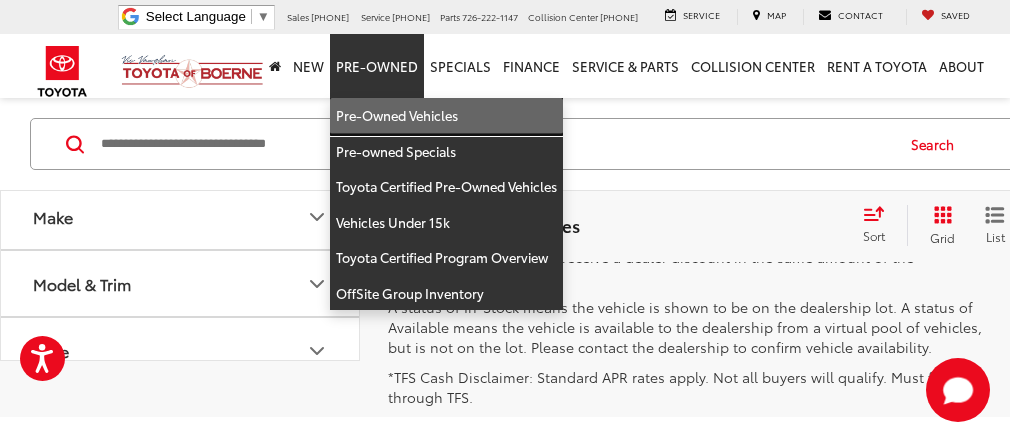 click on "Pre-Owned Vehicles" at bounding box center (446, 116) 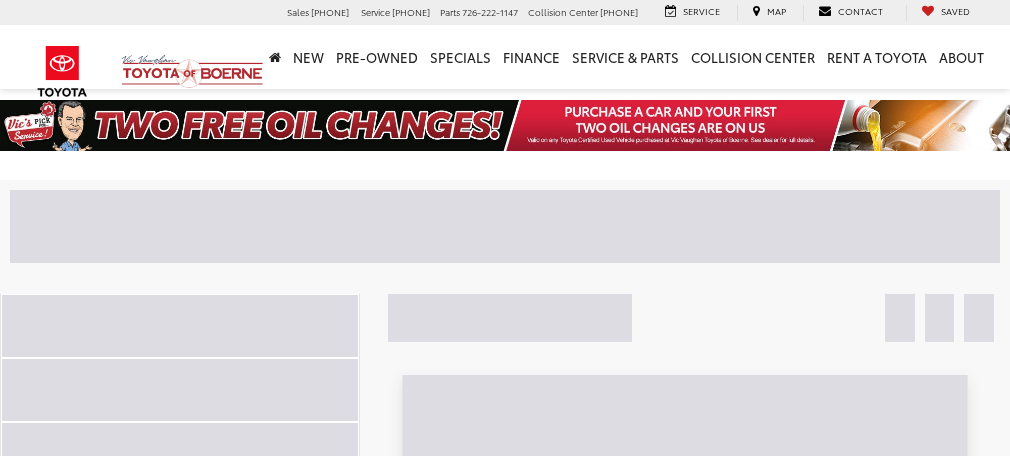scroll, scrollTop: 0, scrollLeft: 0, axis: both 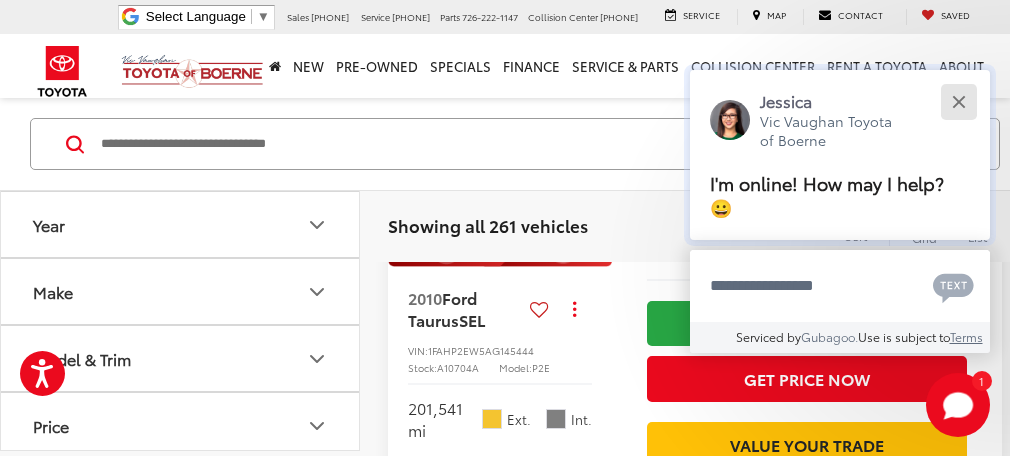click at bounding box center [958, 101] 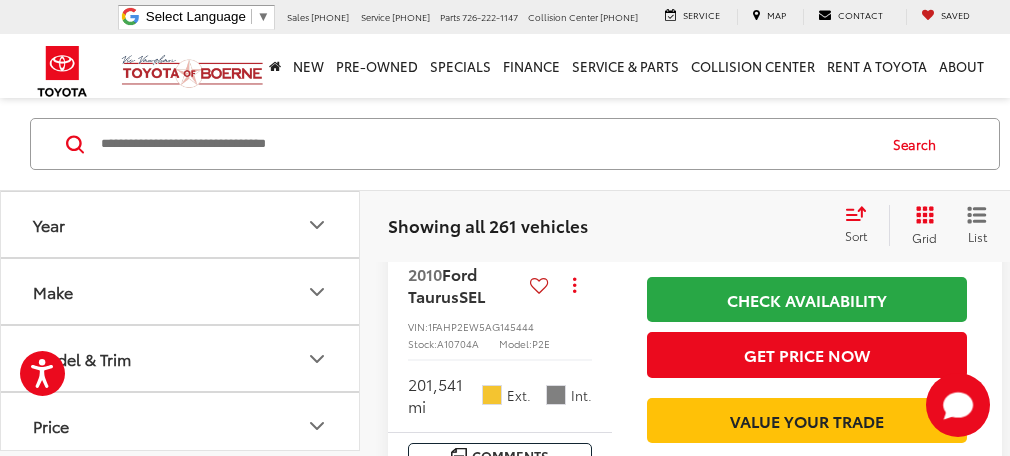 scroll, scrollTop: 1700, scrollLeft: 0, axis: vertical 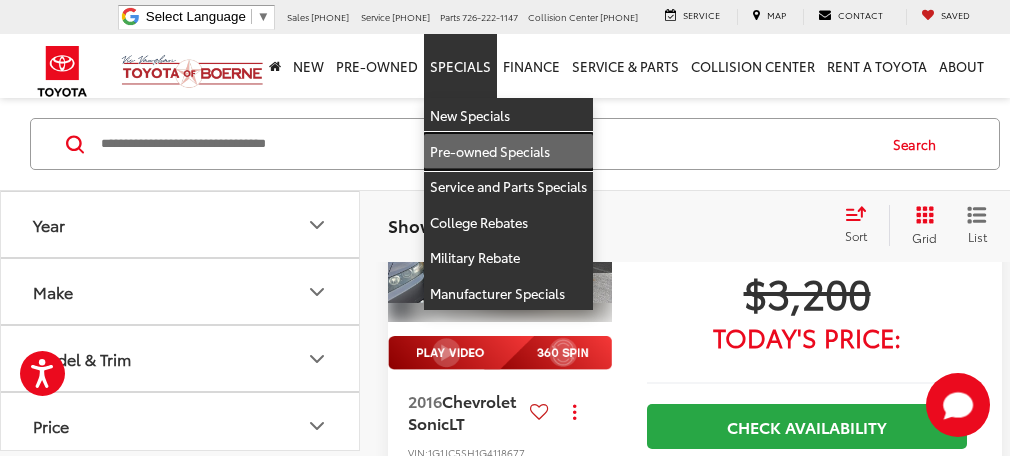 click on "Pre-owned Specials" at bounding box center (508, 152) 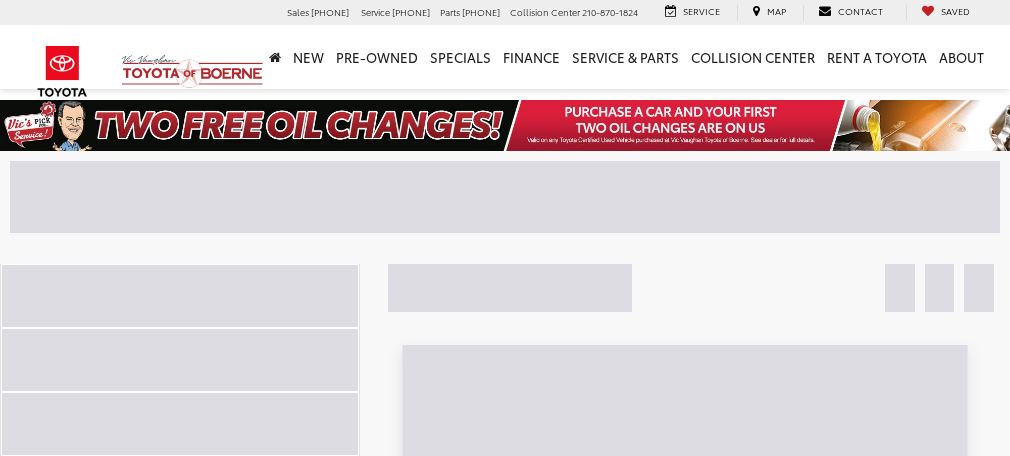 scroll, scrollTop: 0, scrollLeft: 0, axis: both 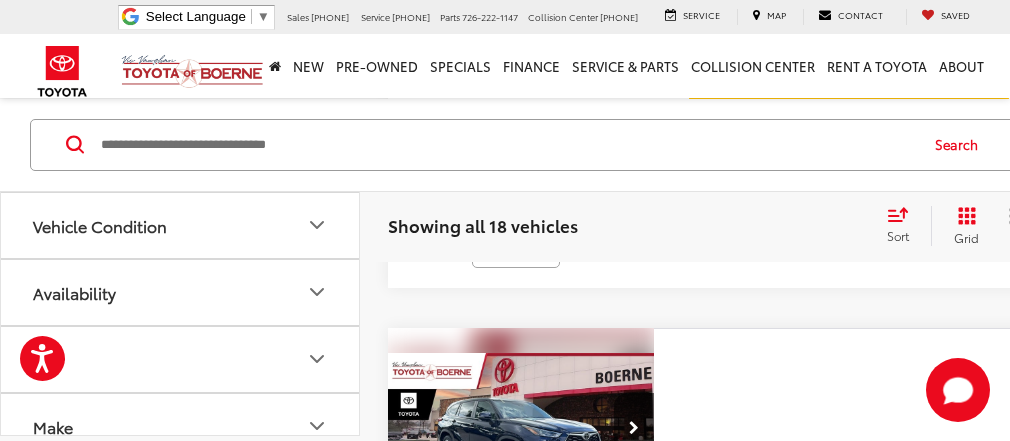 click at bounding box center (634, -177) 